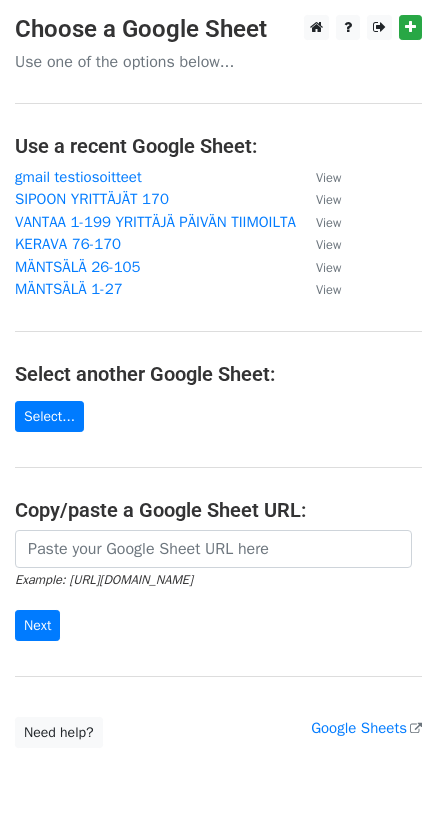 scroll, scrollTop: 0, scrollLeft: 0, axis: both 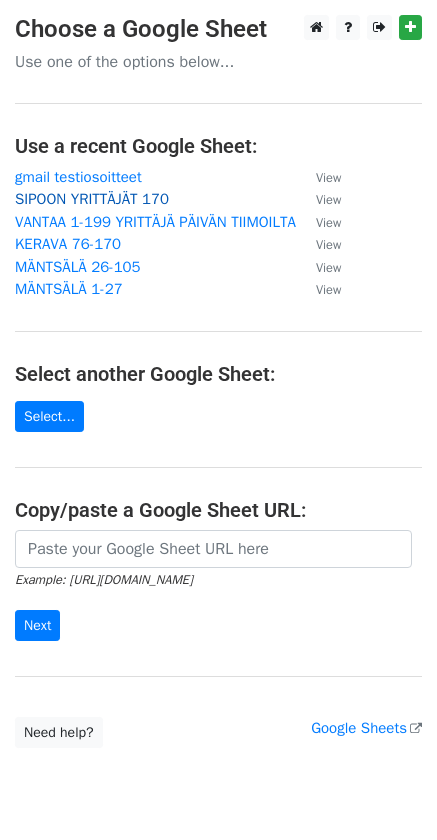 click on "SIPOON YRITTÄJÄT 170" at bounding box center (92, 199) 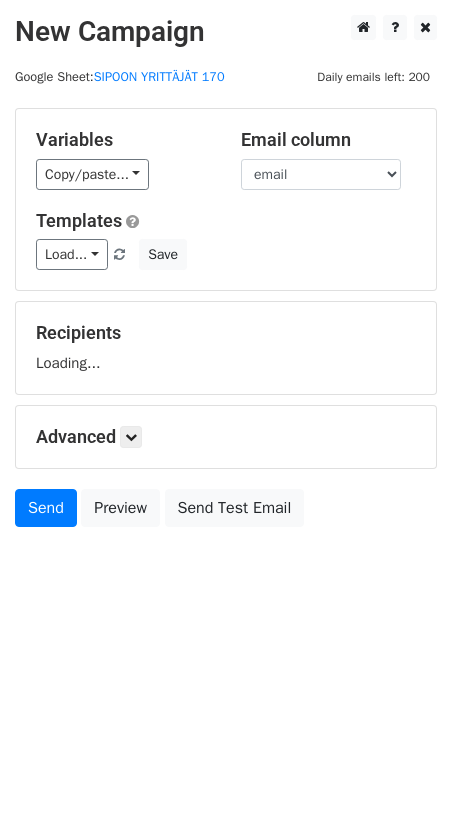 scroll, scrollTop: 0, scrollLeft: 0, axis: both 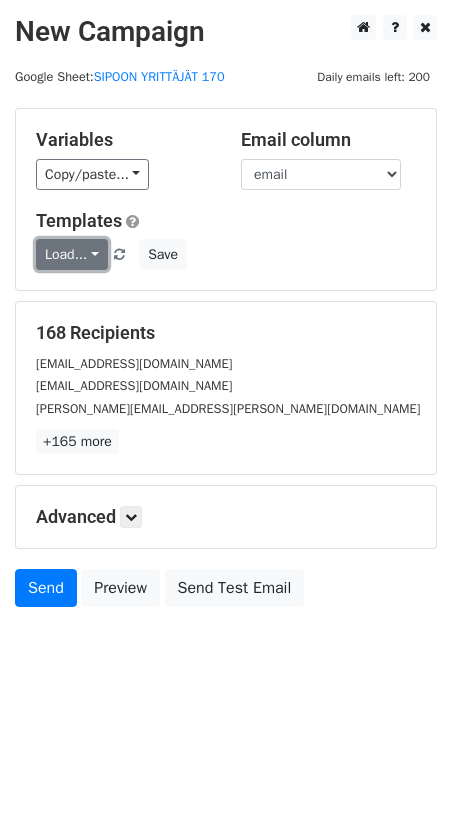 click on "Load..." at bounding box center [72, 254] 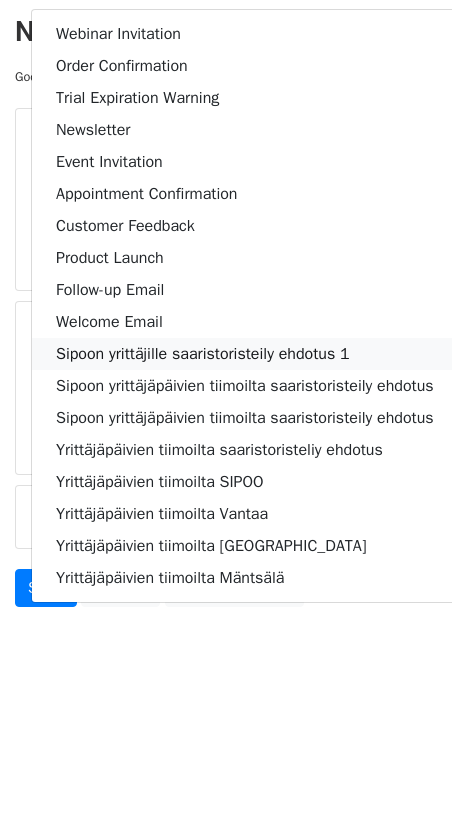 click on "Sipoon yrittäjille saaristoristeily ehdotus 1" at bounding box center (245, 354) 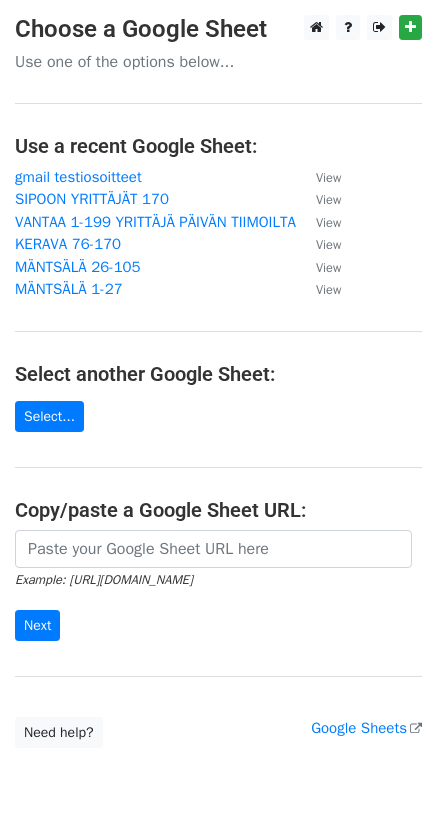 scroll, scrollTop: 0, scrollLeft: 0, axis: both 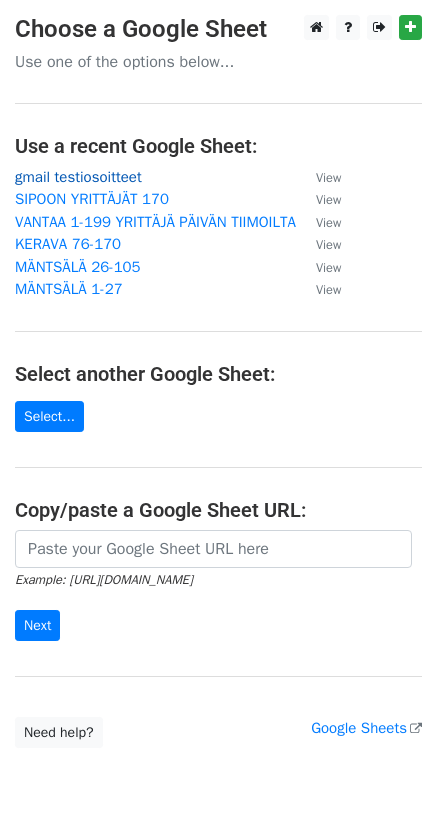 click on "gmail testiosoitteet" at bounding box center (78, 177) 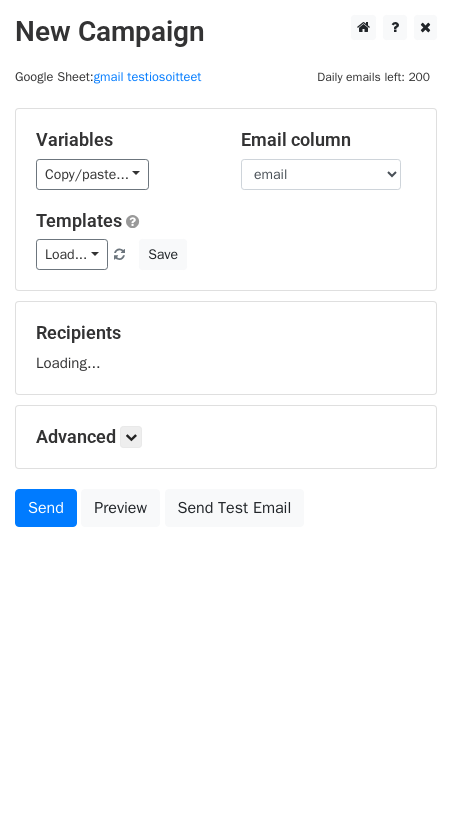 scroll, scrollTop: 0, scrollLeft: 0, axis: both 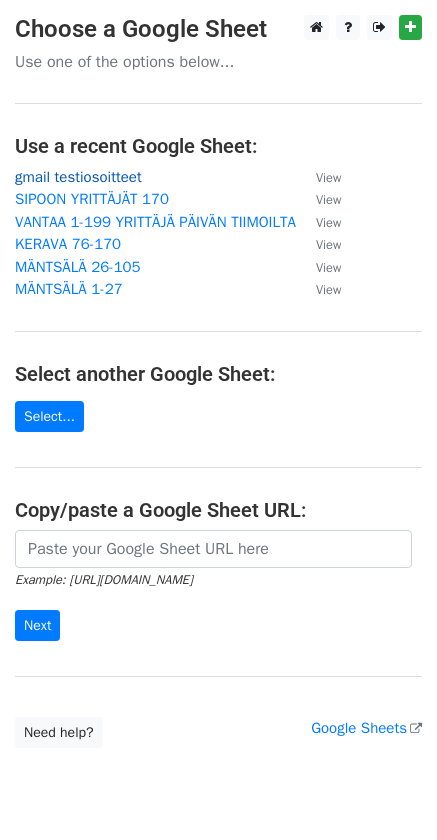 click on "gmail testiosoitteet" at bounding box center [78, 177] 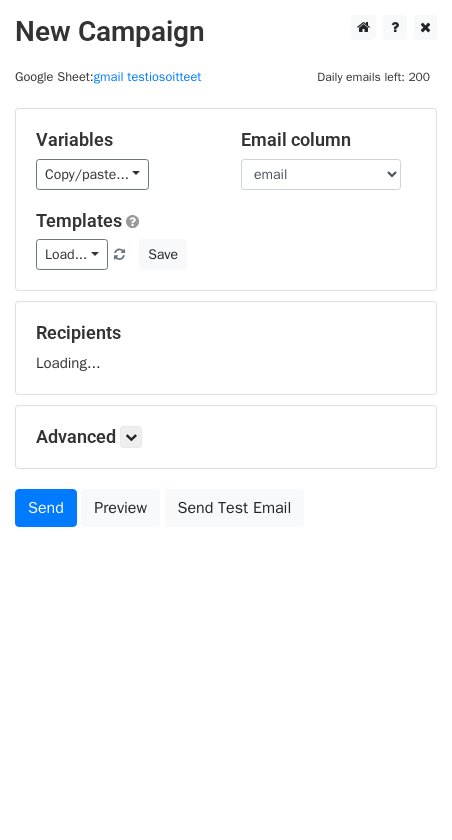 scroll, scrollTop: 0, scrollLeft: 0, axis: both 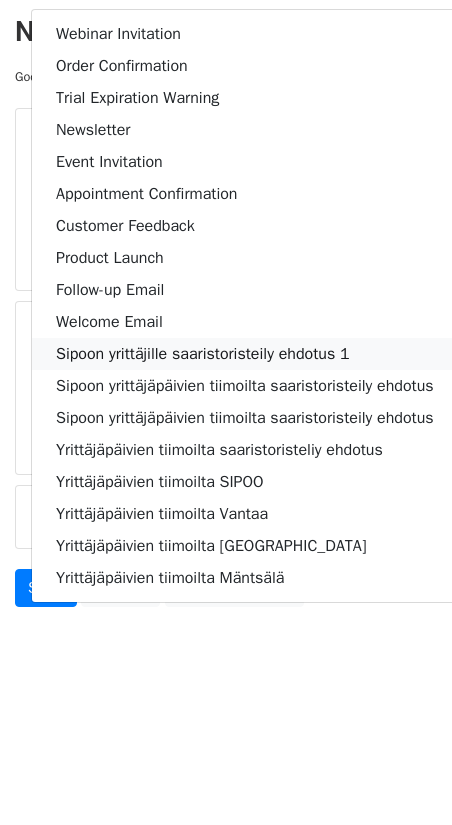 click on "Sipoon yrittäjille saaristoristeily ehdotus 1" 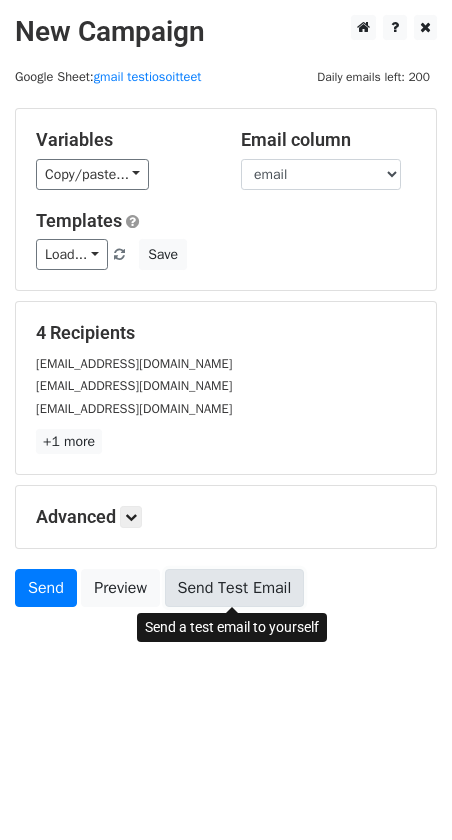 click on "Send Test Email" 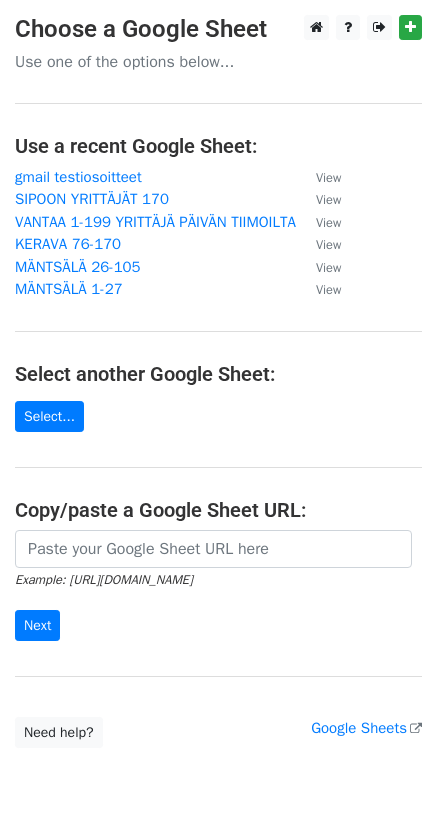 scroll, scrollTop: 0, scrollLeft: 0, axis: both 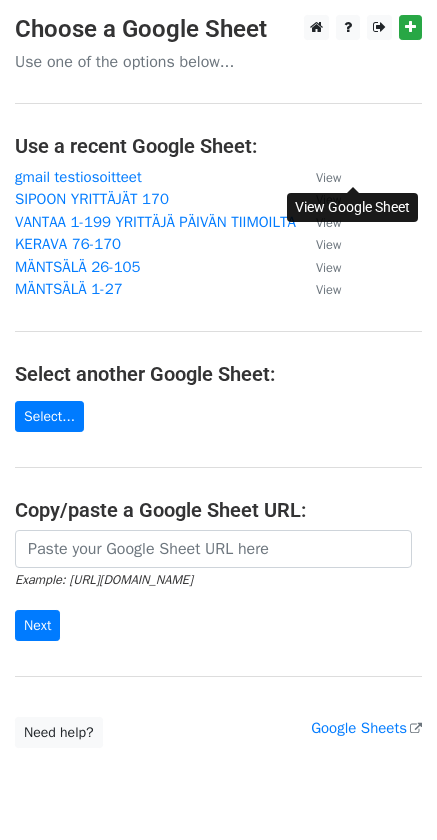 click on "View" at bounding box center [328, 178] 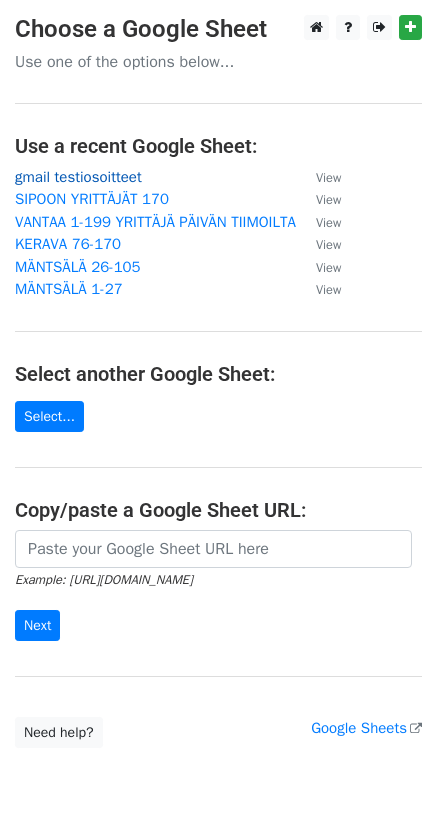 click on "gmail testiosoitteet" at bounding box center (78, 177) 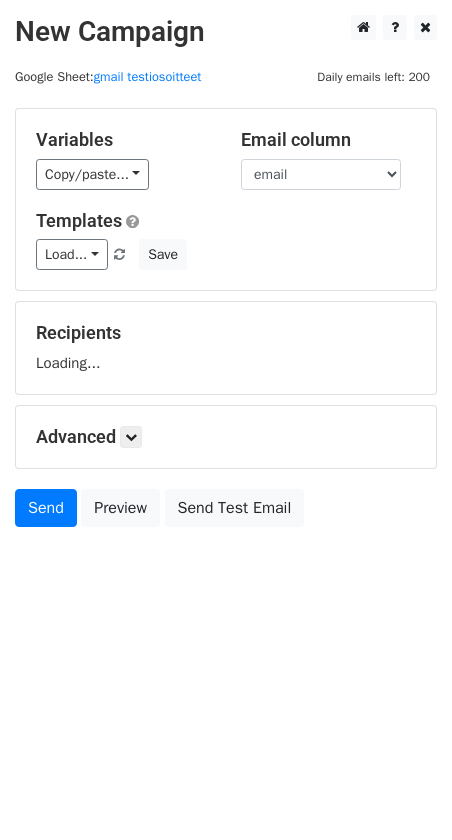 scroll, scrollTop: 0, scrollLeft: 0, axis: both 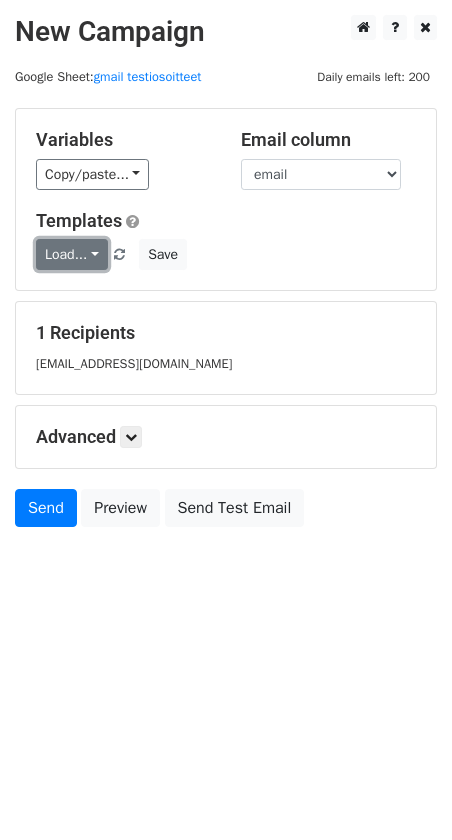 click on "Load..." 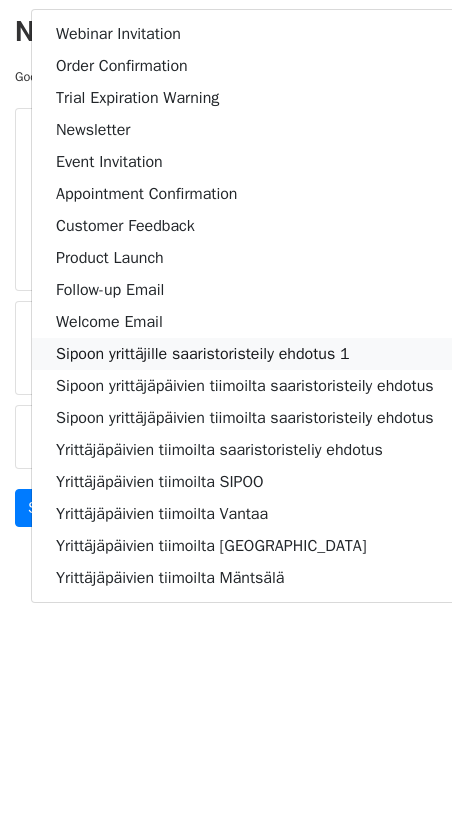 click on "Sipoon yrittäjille saaristoristeily ehdotus 1" 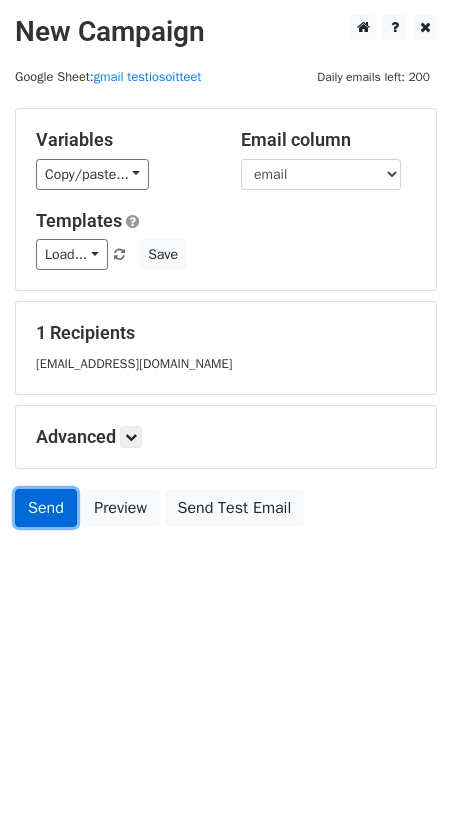 click on "Send" 